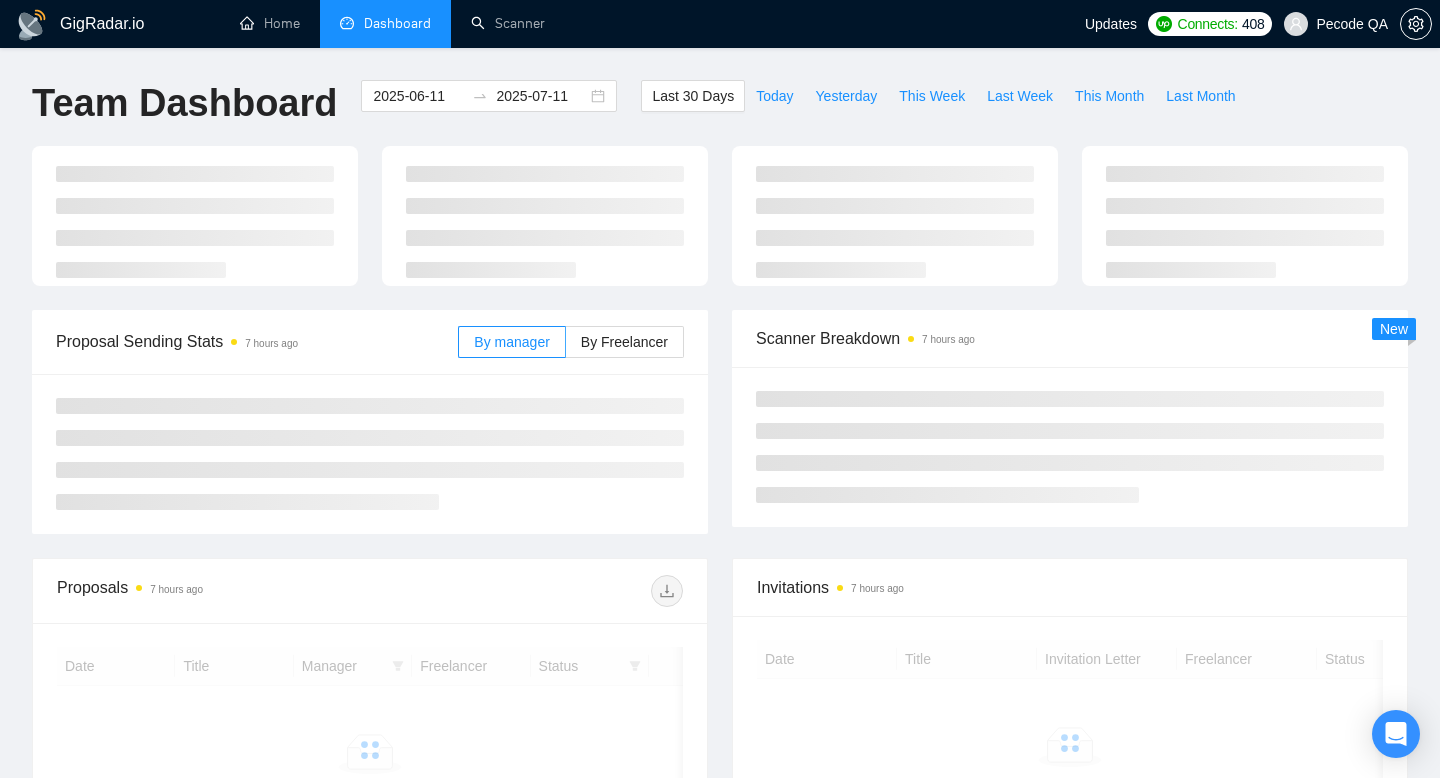 scroll, scrollTop: 0, scrollLeft: 0, axis: both 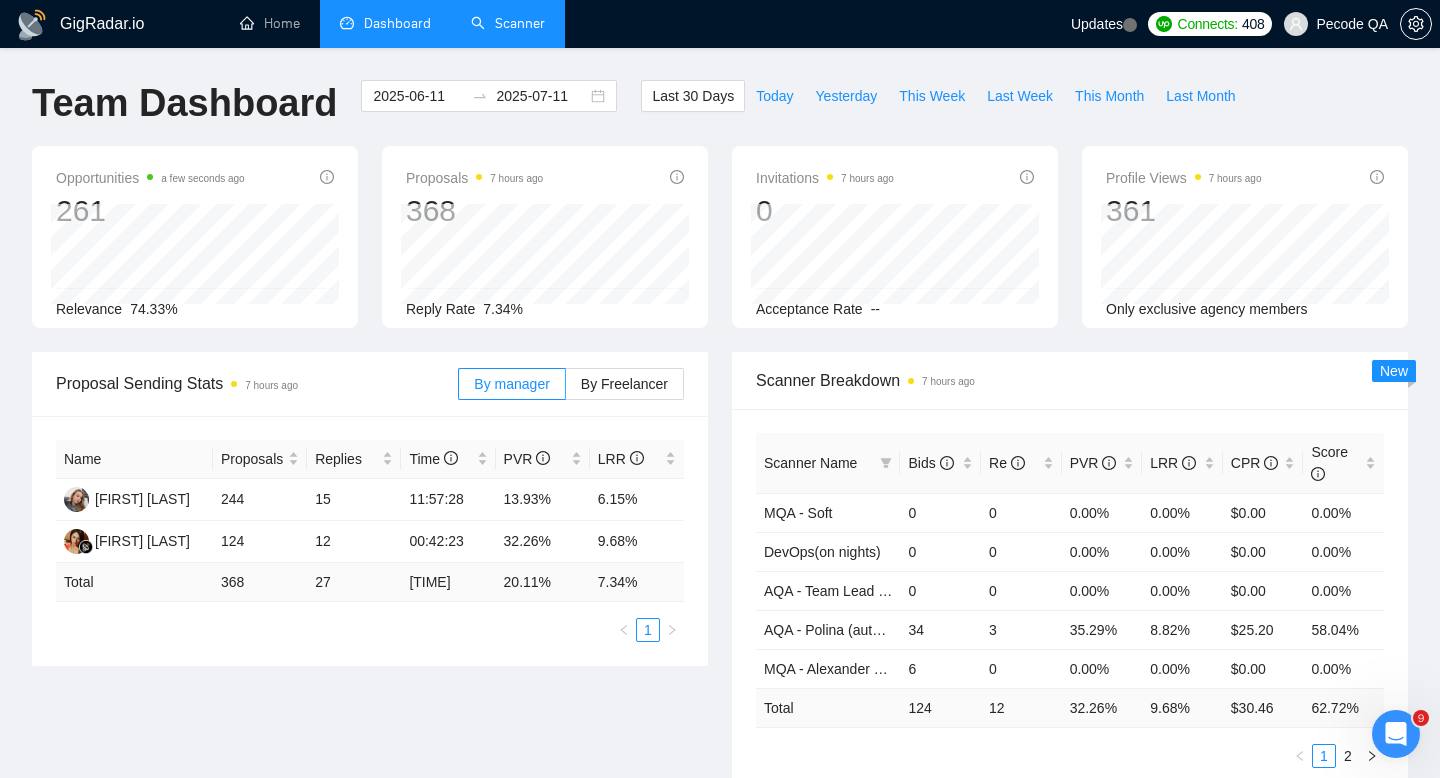 click on "Scanner" at bounding box center (508, 23) 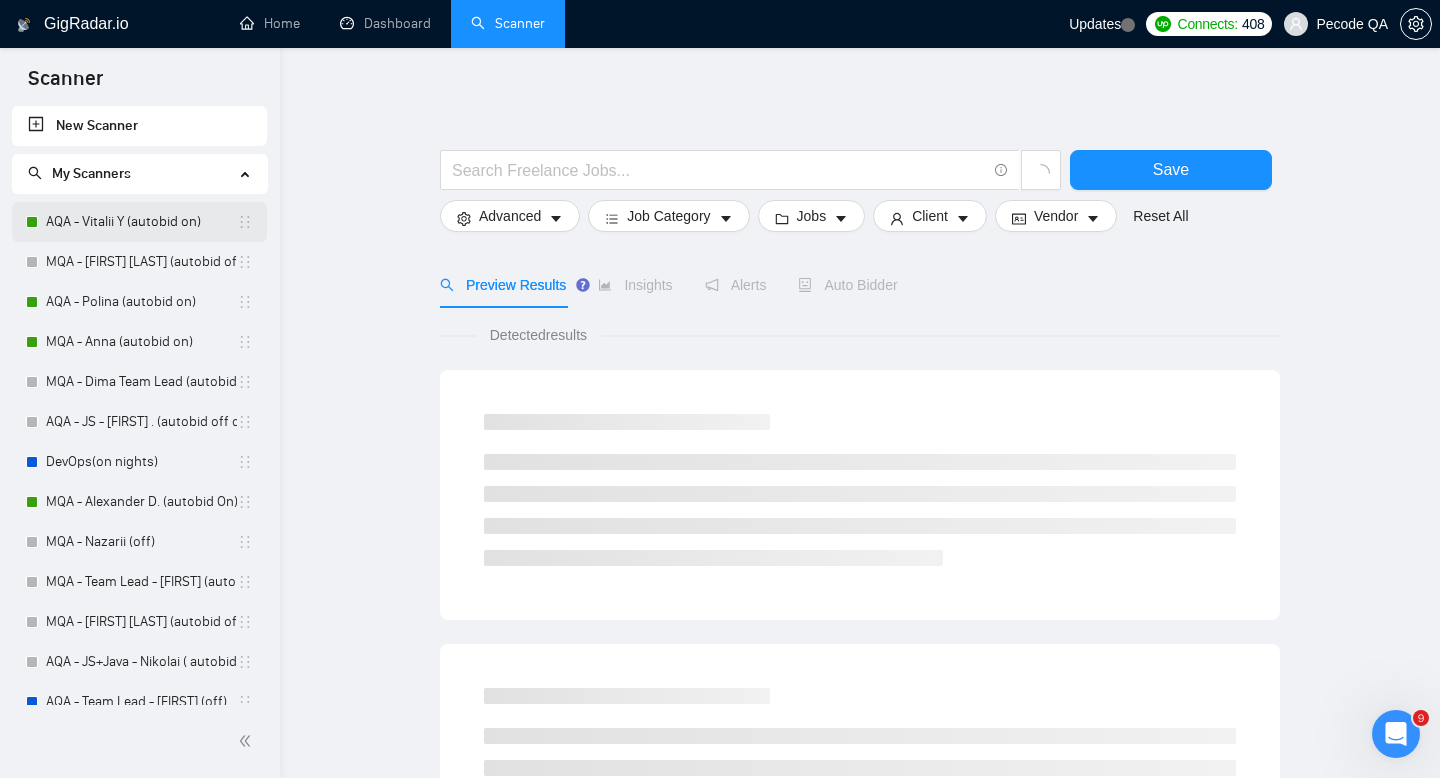 click on "AQA - Vitalii Y (autobid on)" at bounding box center [141, 222] 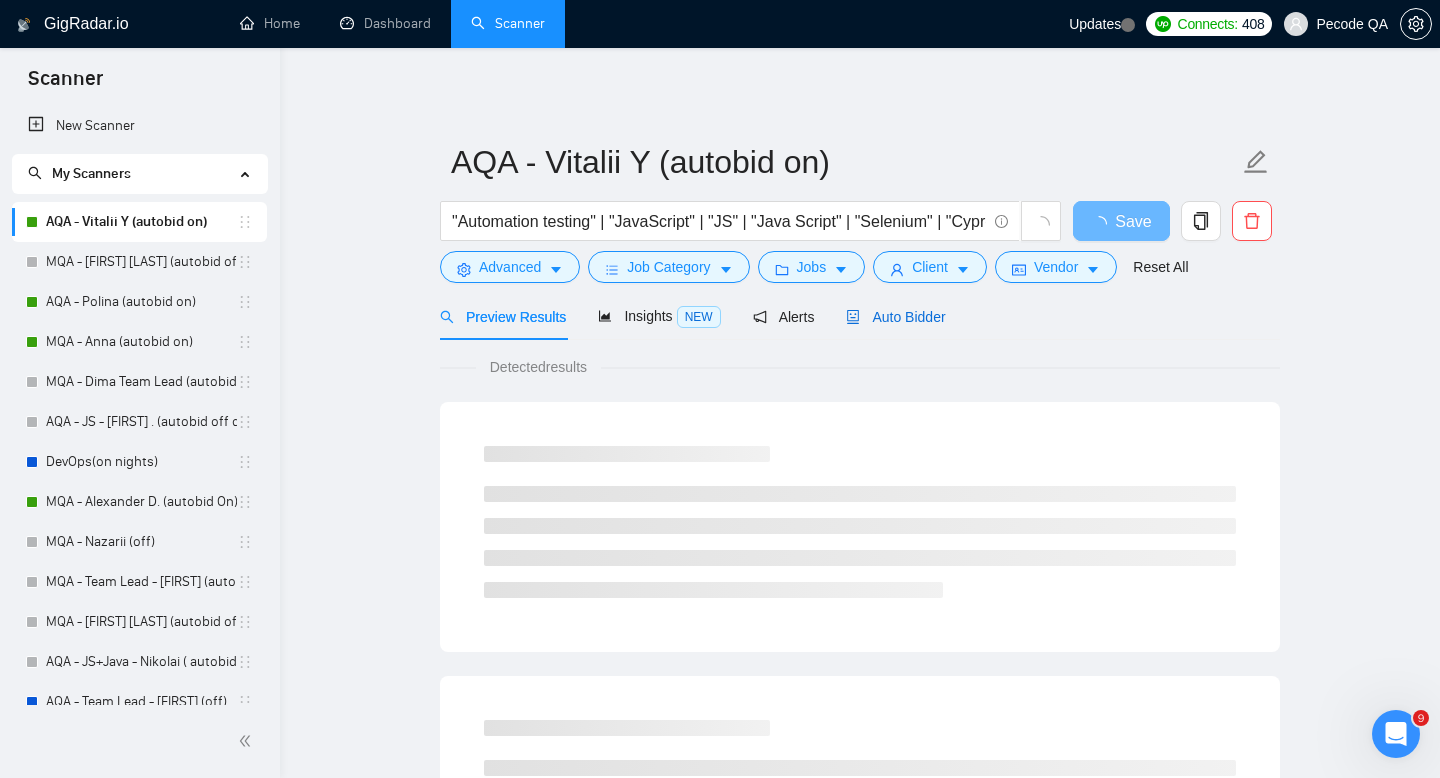 click on "Auto Bidder" at bounding box center [895, 317] 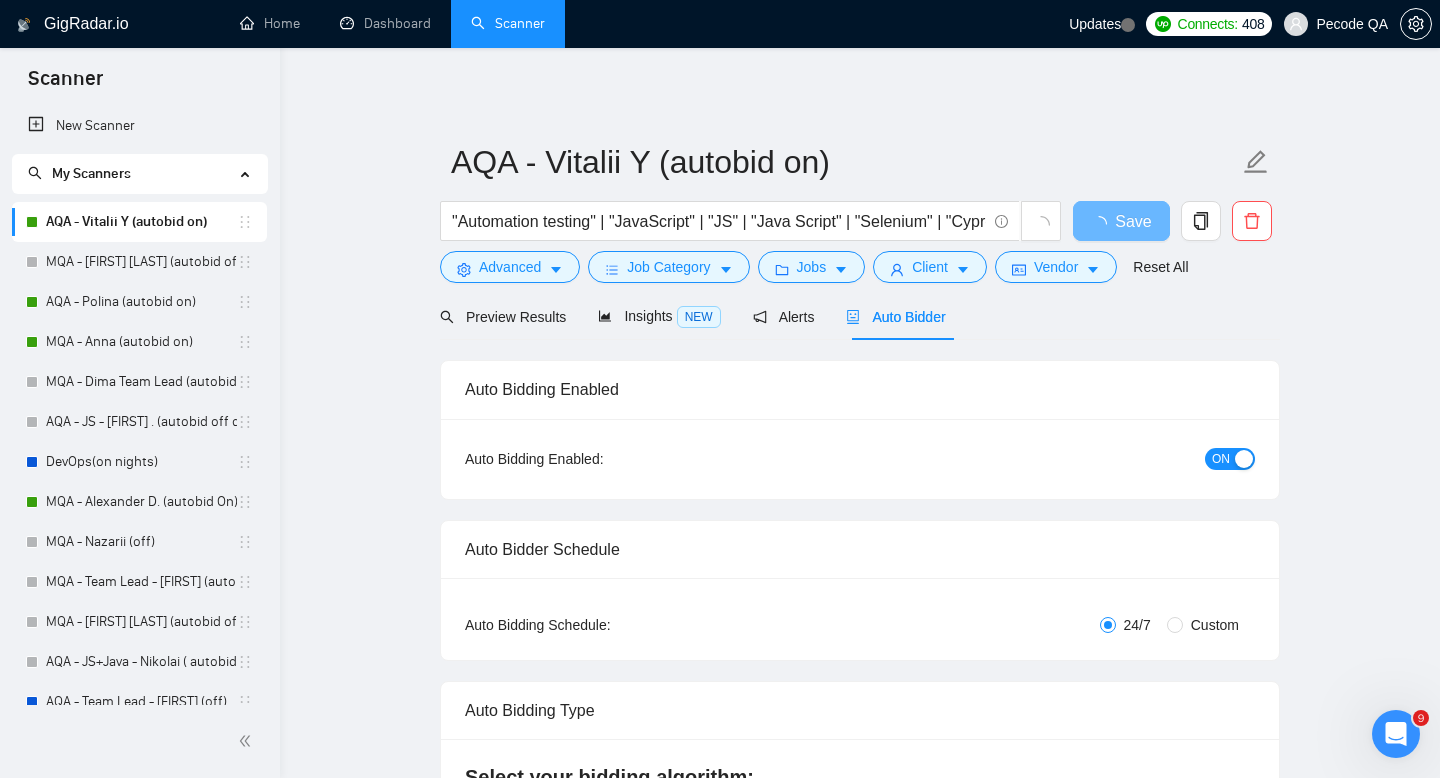 type 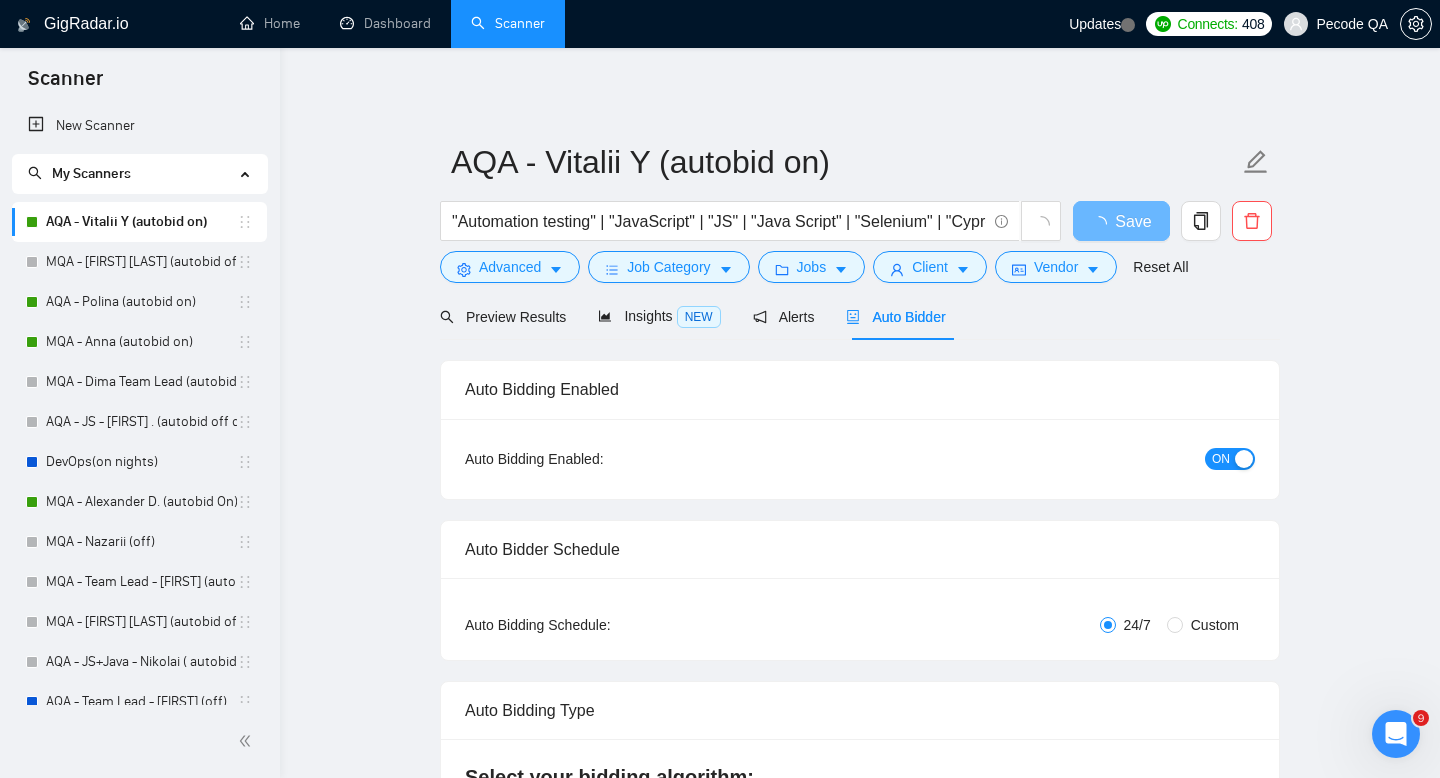 radio on "false" 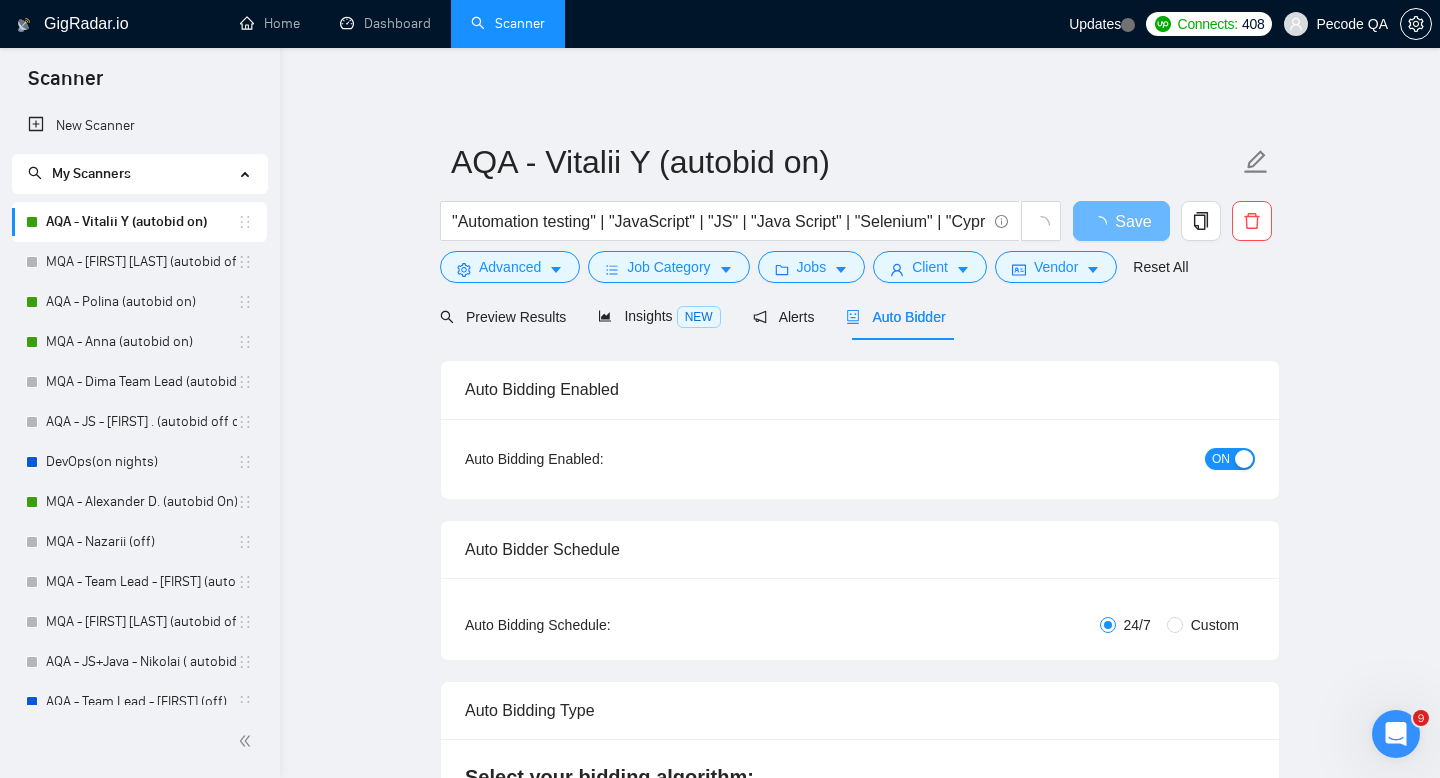 checkbox on "true" 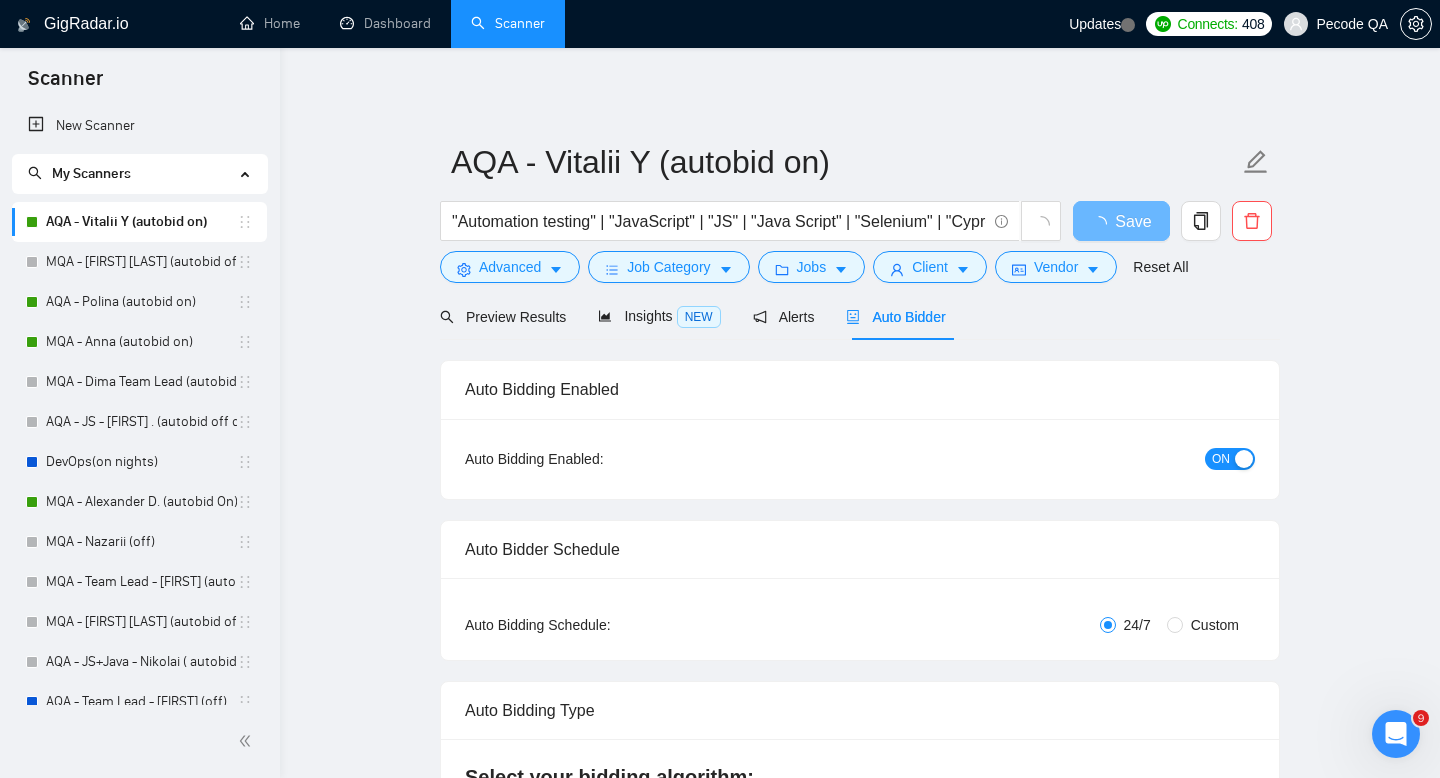 checkbox on "true" 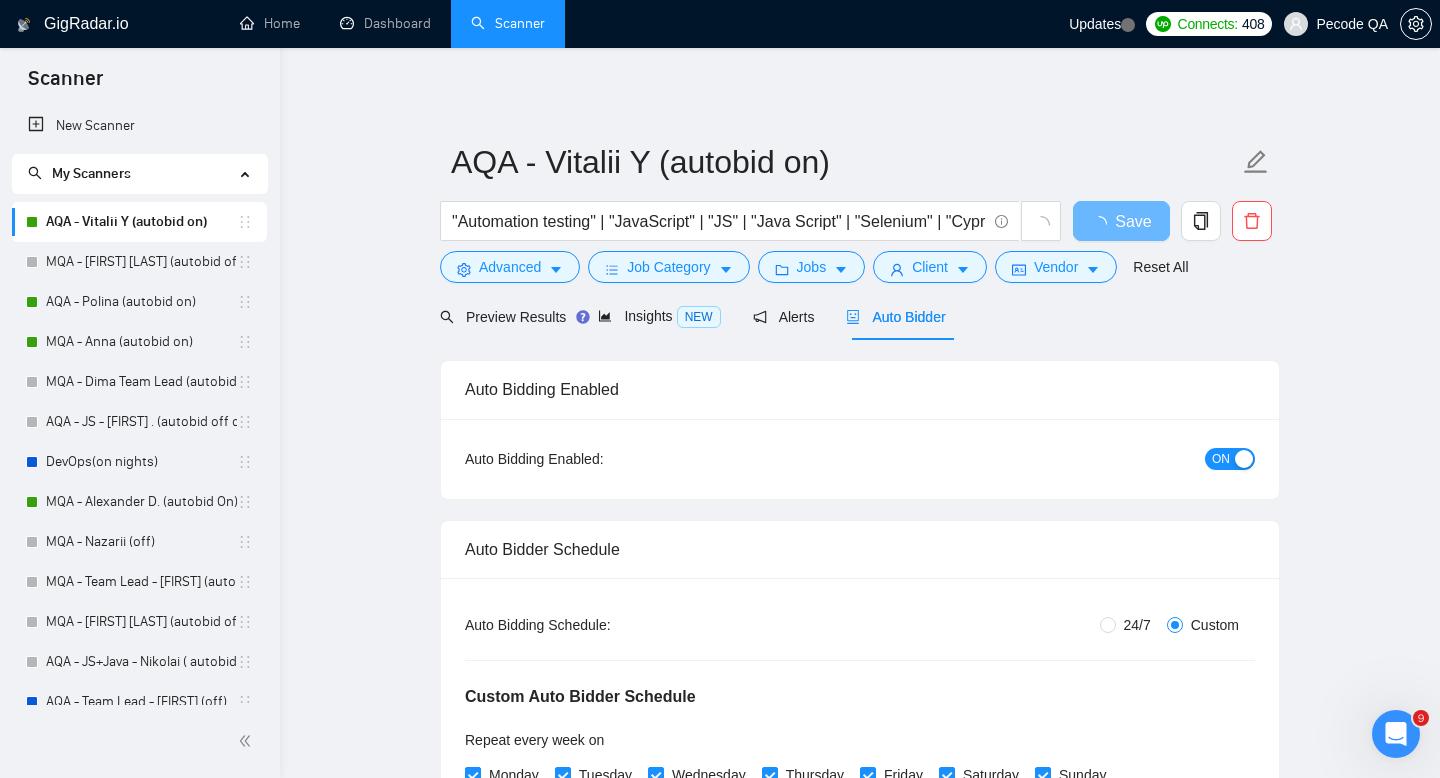 type 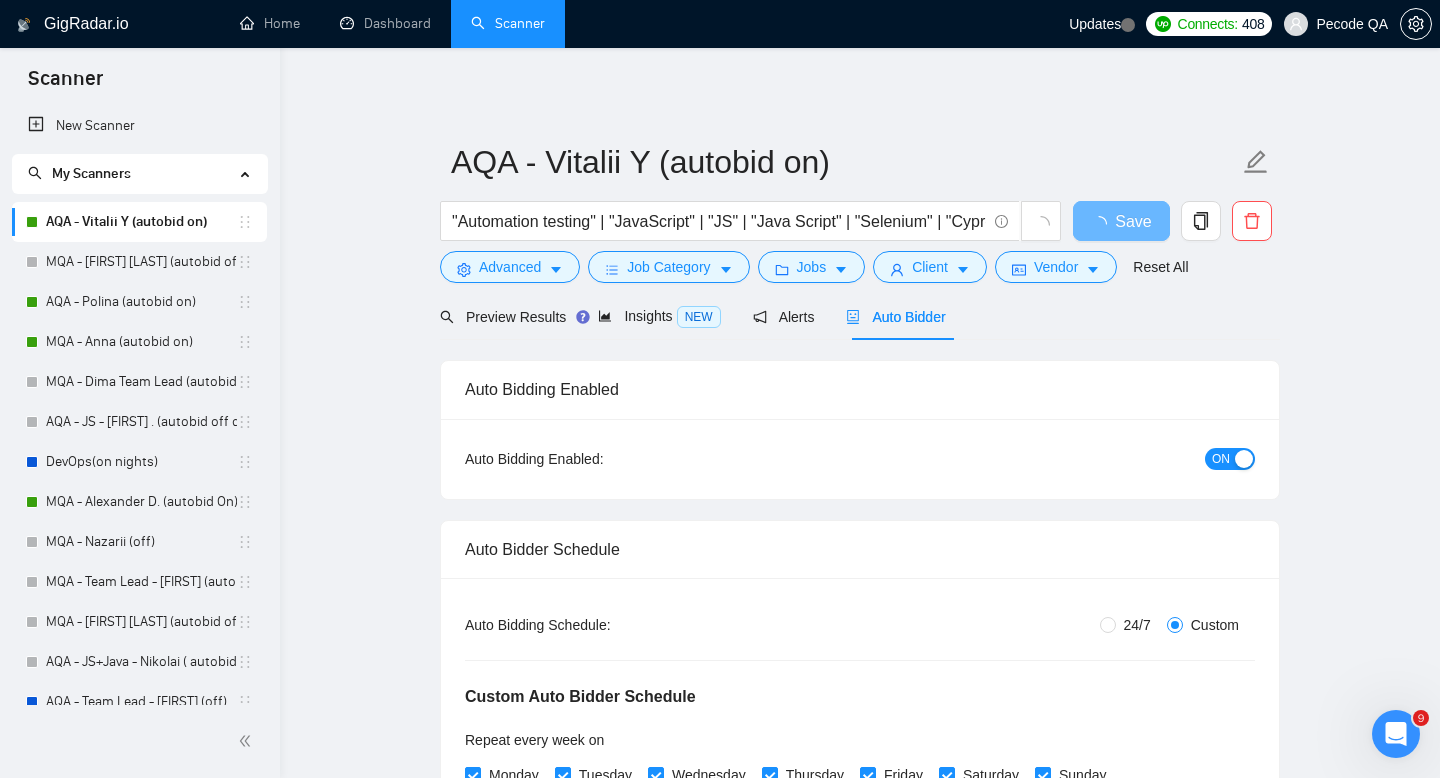 click on "24/7" at bounding box center [1137, 625] 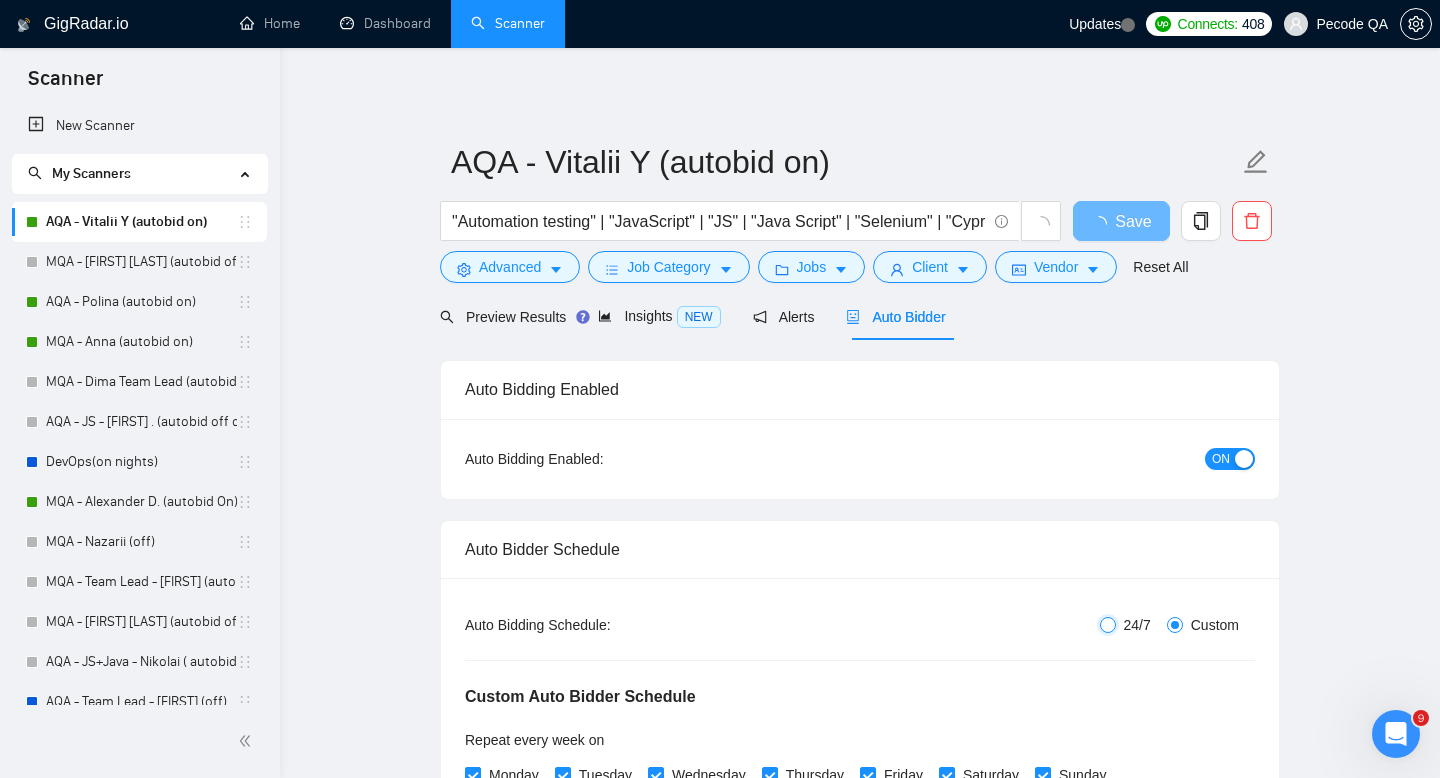 click on "24/7" at bounding box center (1108, 625) 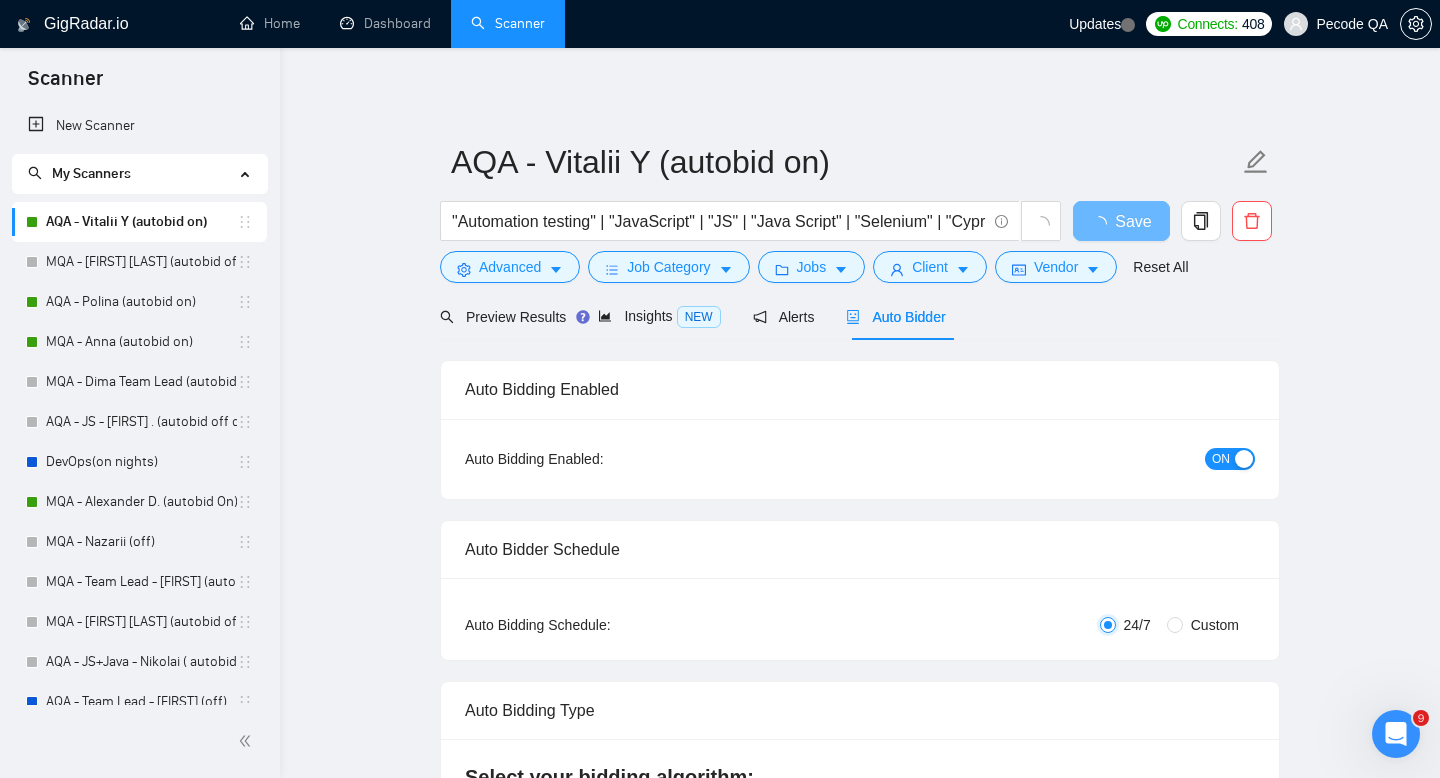 radio on "false" 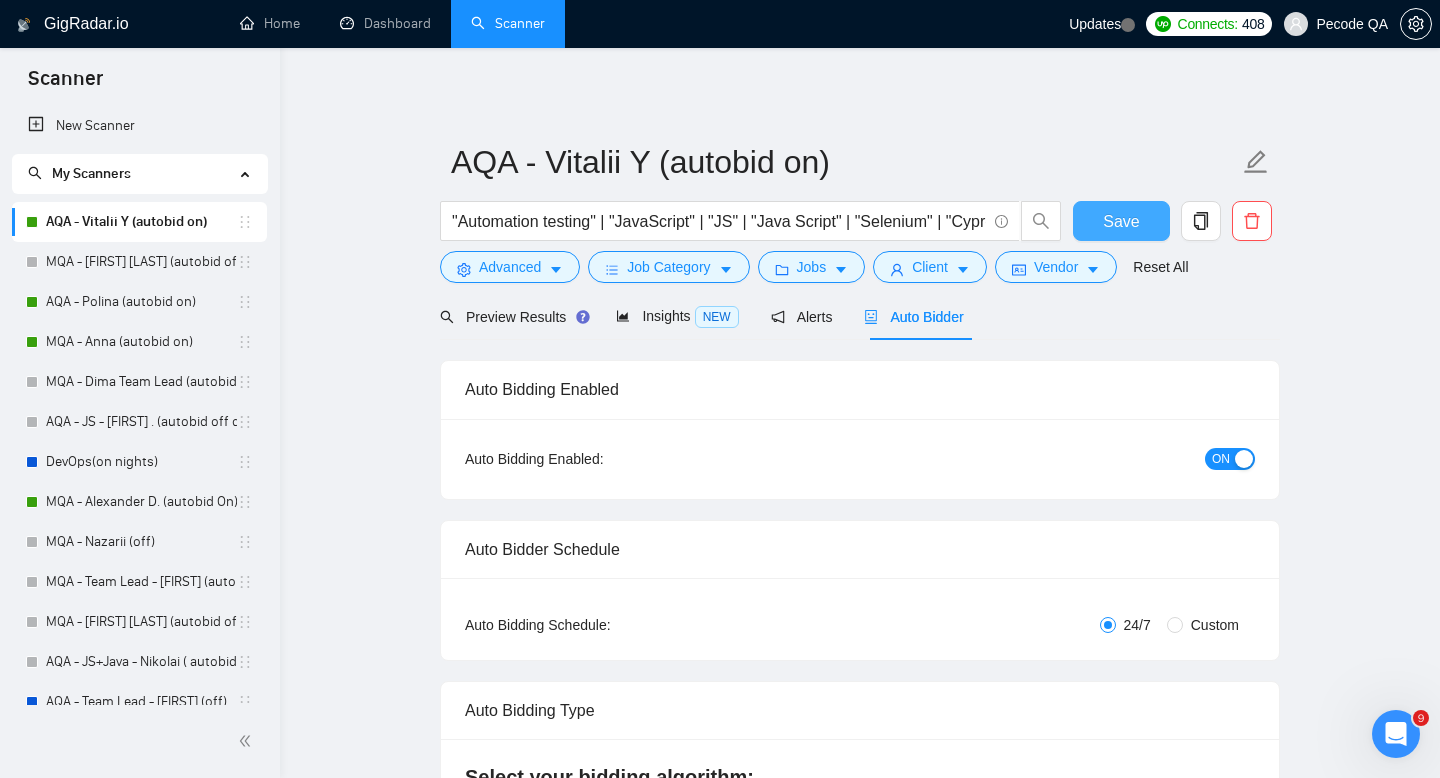 click on "Save" at bounding box center (1121, 221) 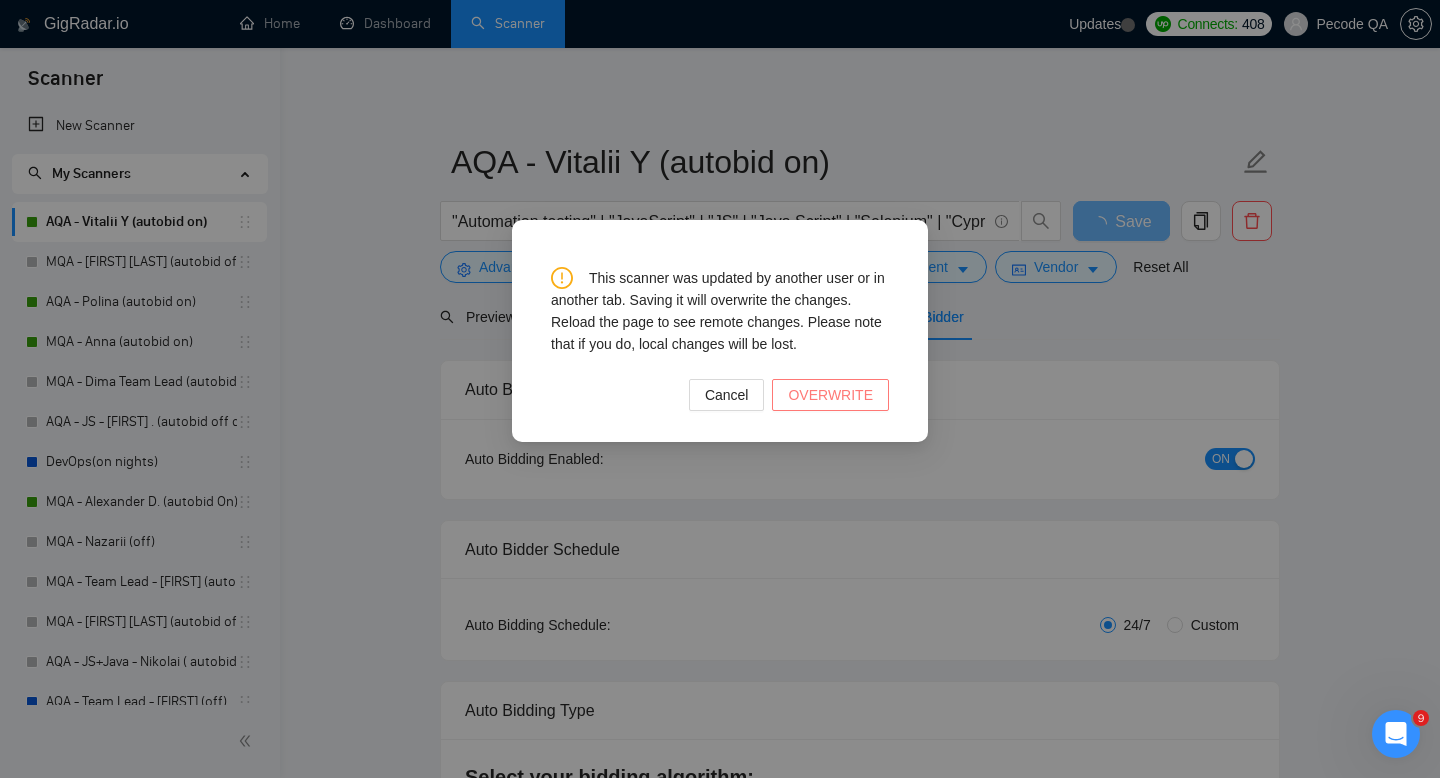 click on "OVERWRITE" at bounding box center [830, 395] 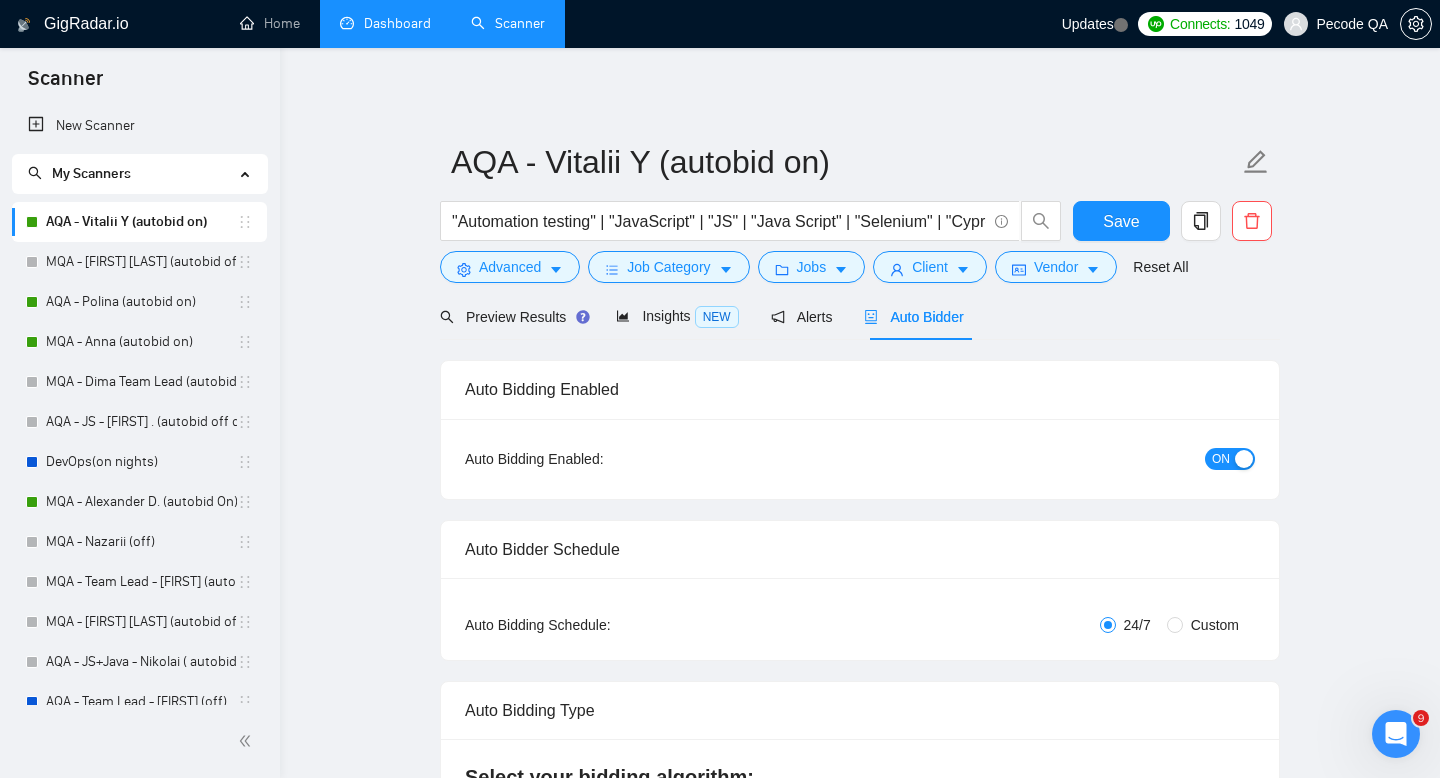 click on "Dashboard" at bounding box center [385, 23] 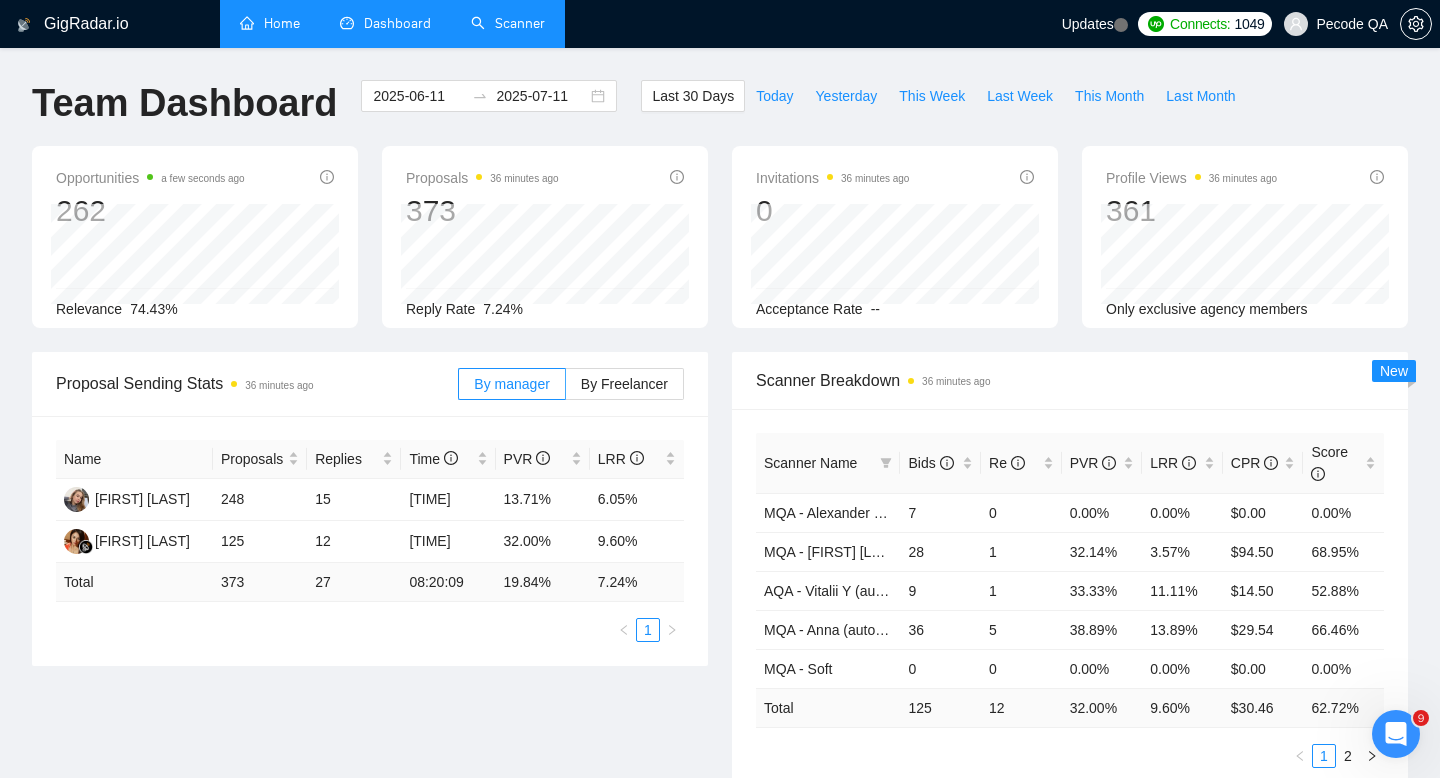 click on "Home" at bounding box center (270, 23) 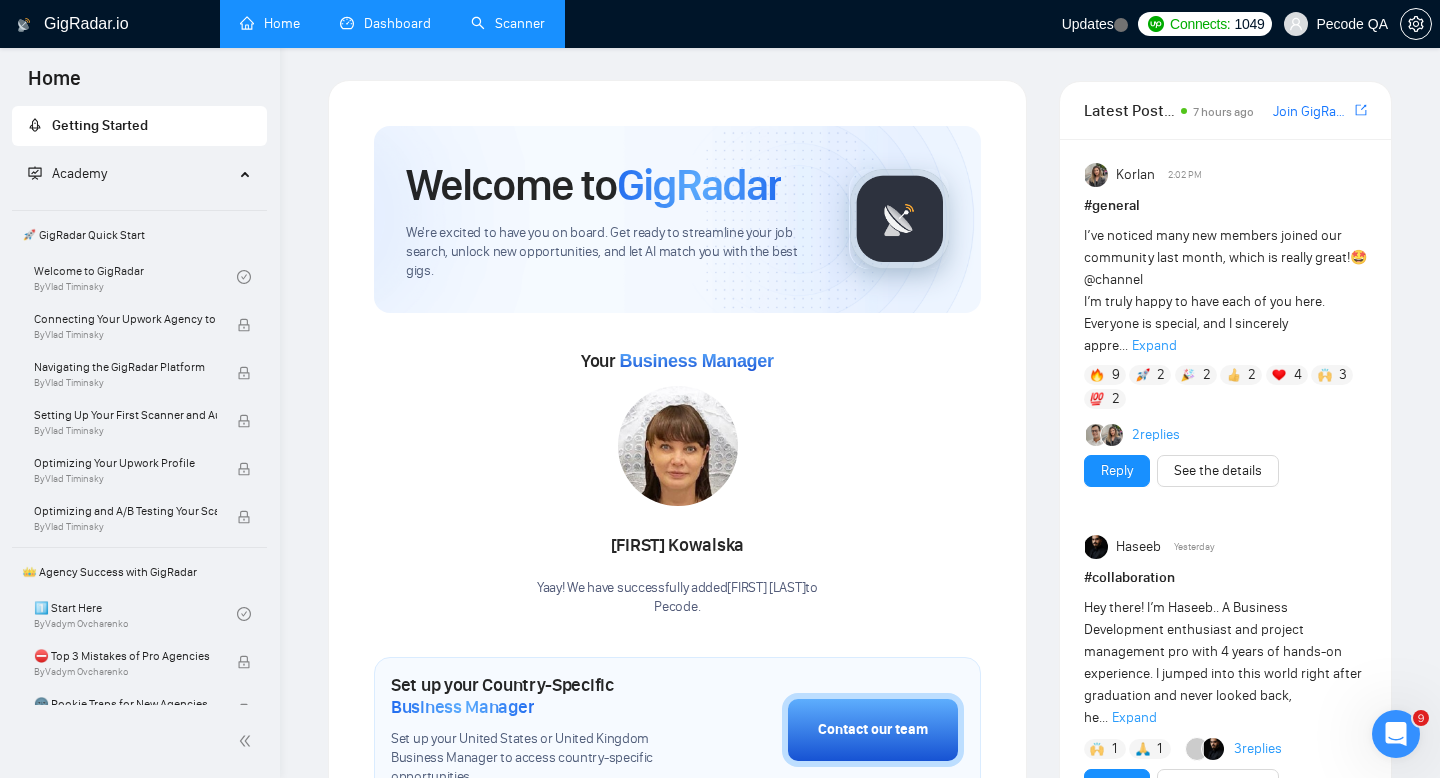 click on "Scanner" at bounding box center [508, 23] 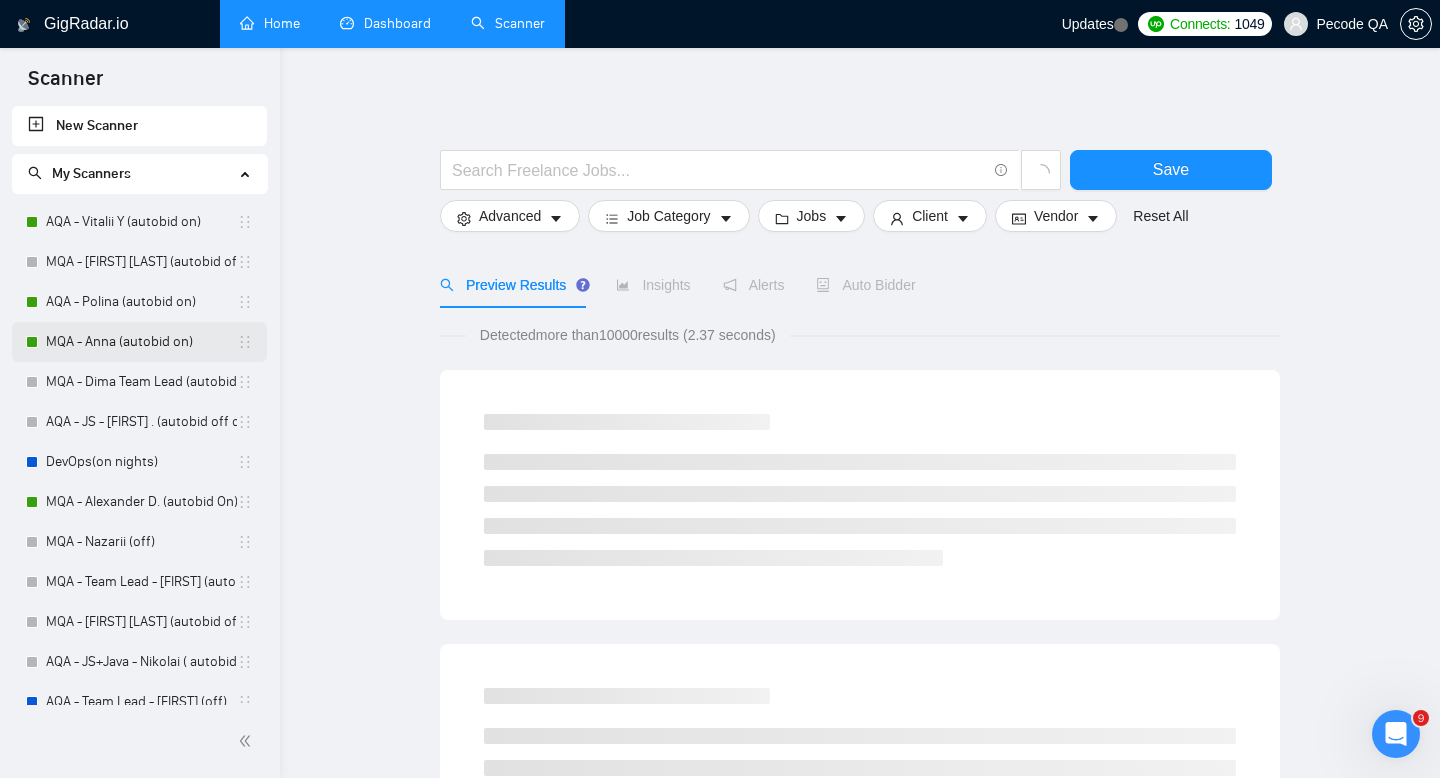 click on "MQA - Anna (autobid on)" at bounding box center (141, 342) 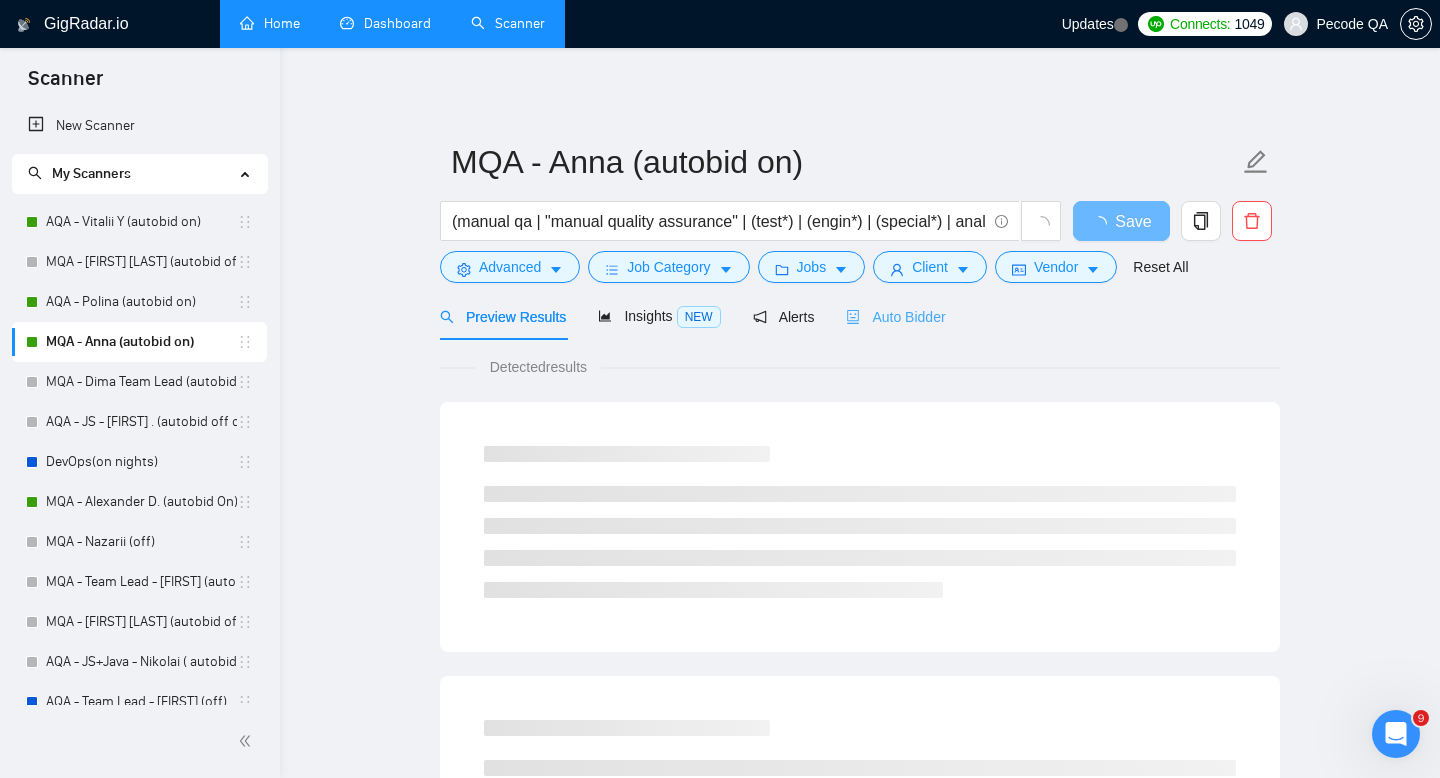 click on "Auto Bidder" at bounding box center (895, 316) 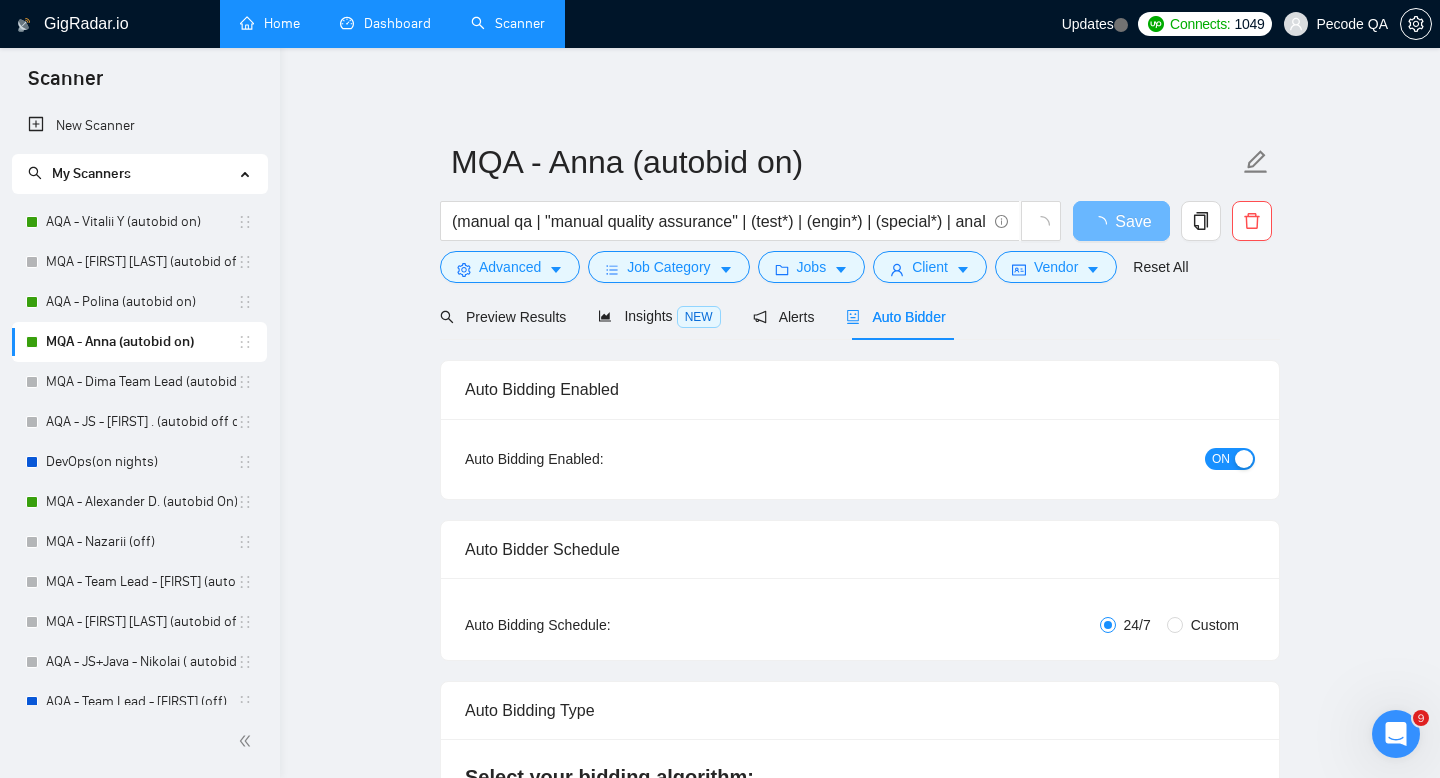 type 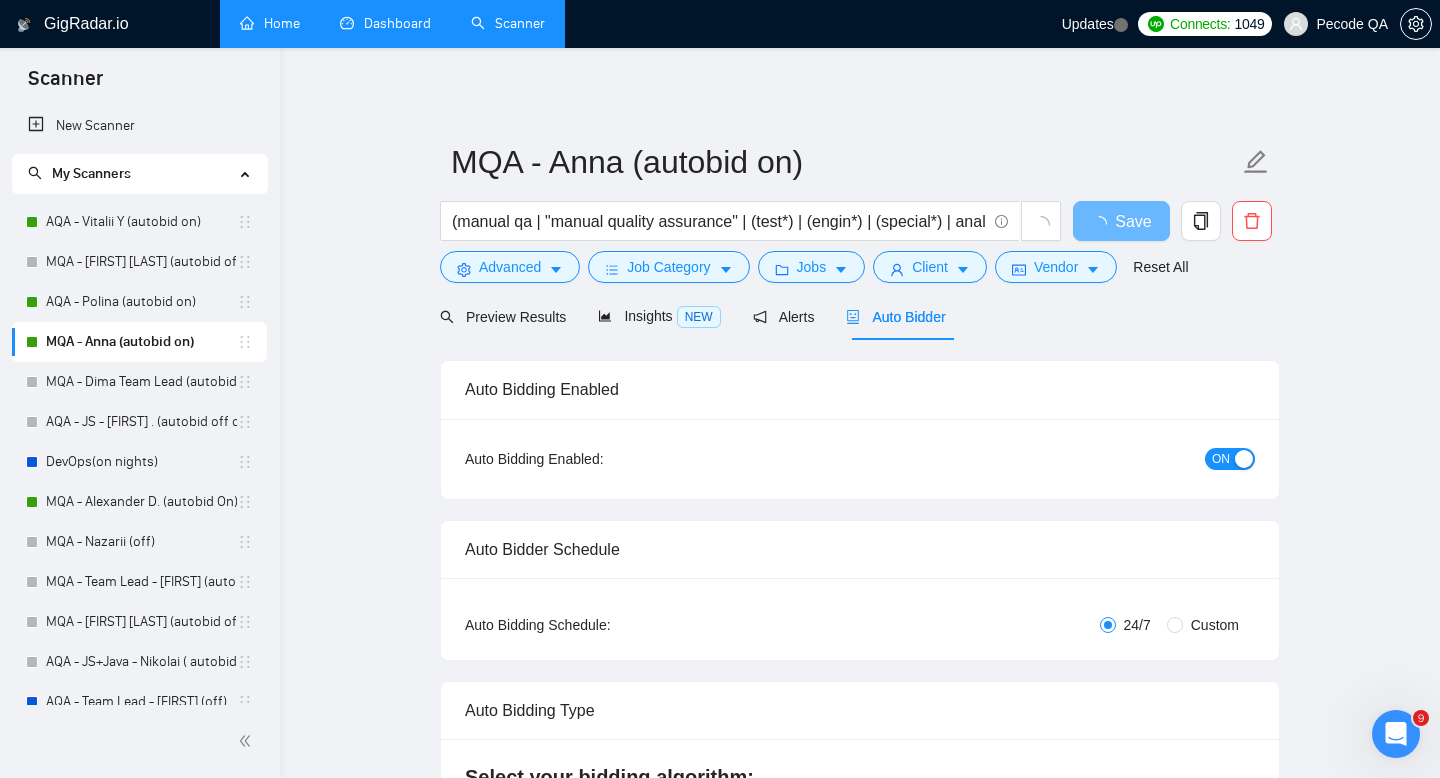 checkbox on "true" 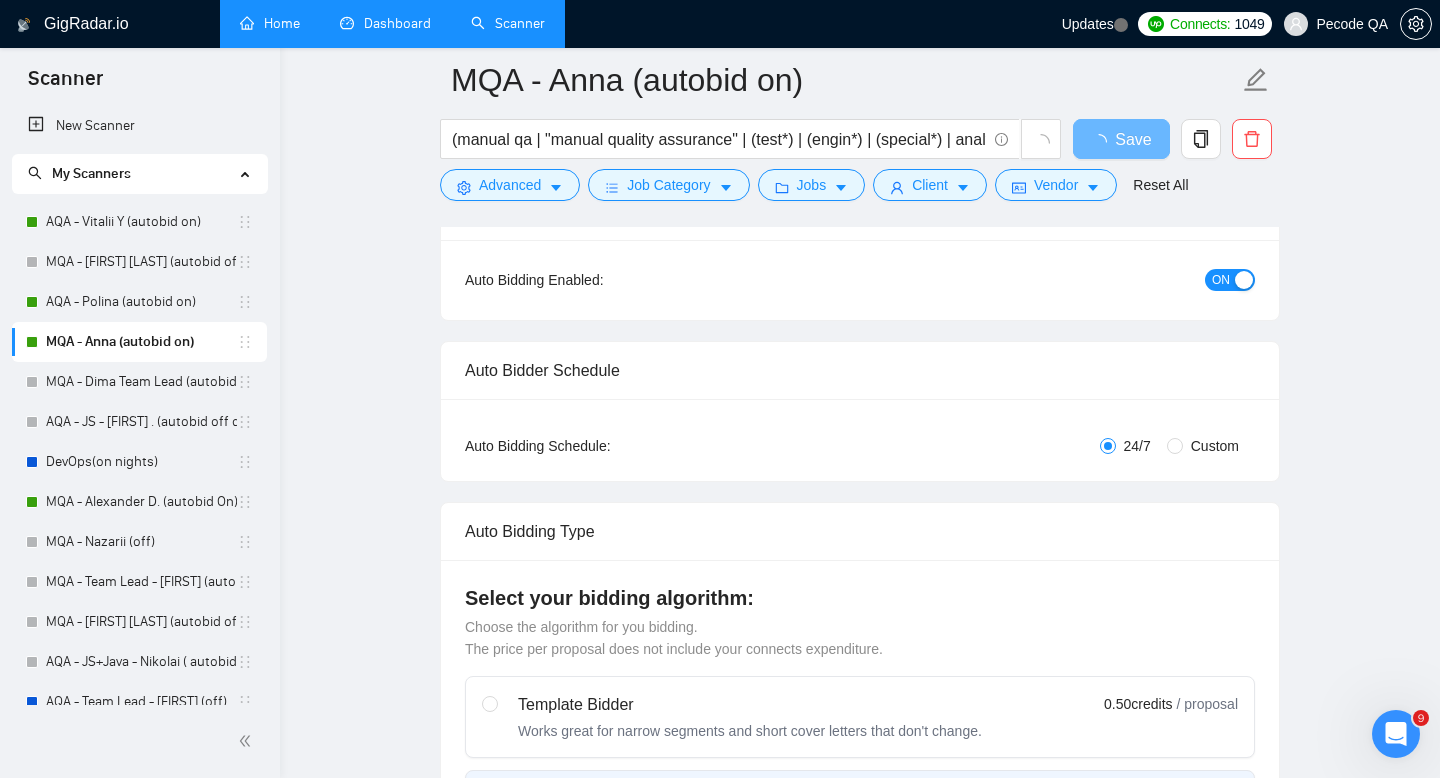 scroll, scrollTop: 381, scrollLeft: 0, axis: vertical 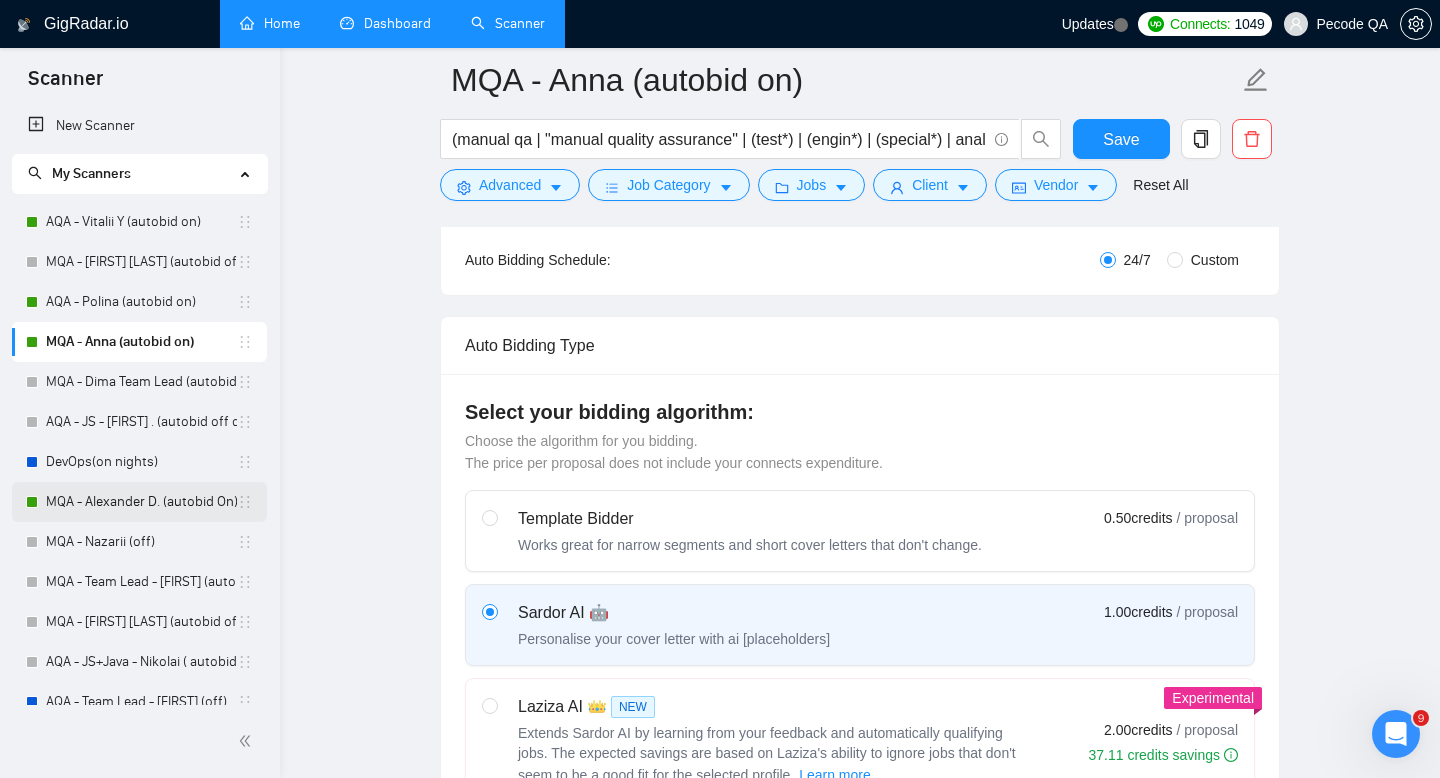 click on "MQA - Alexander D. (autobid On)" at bounding box center (141, 502) 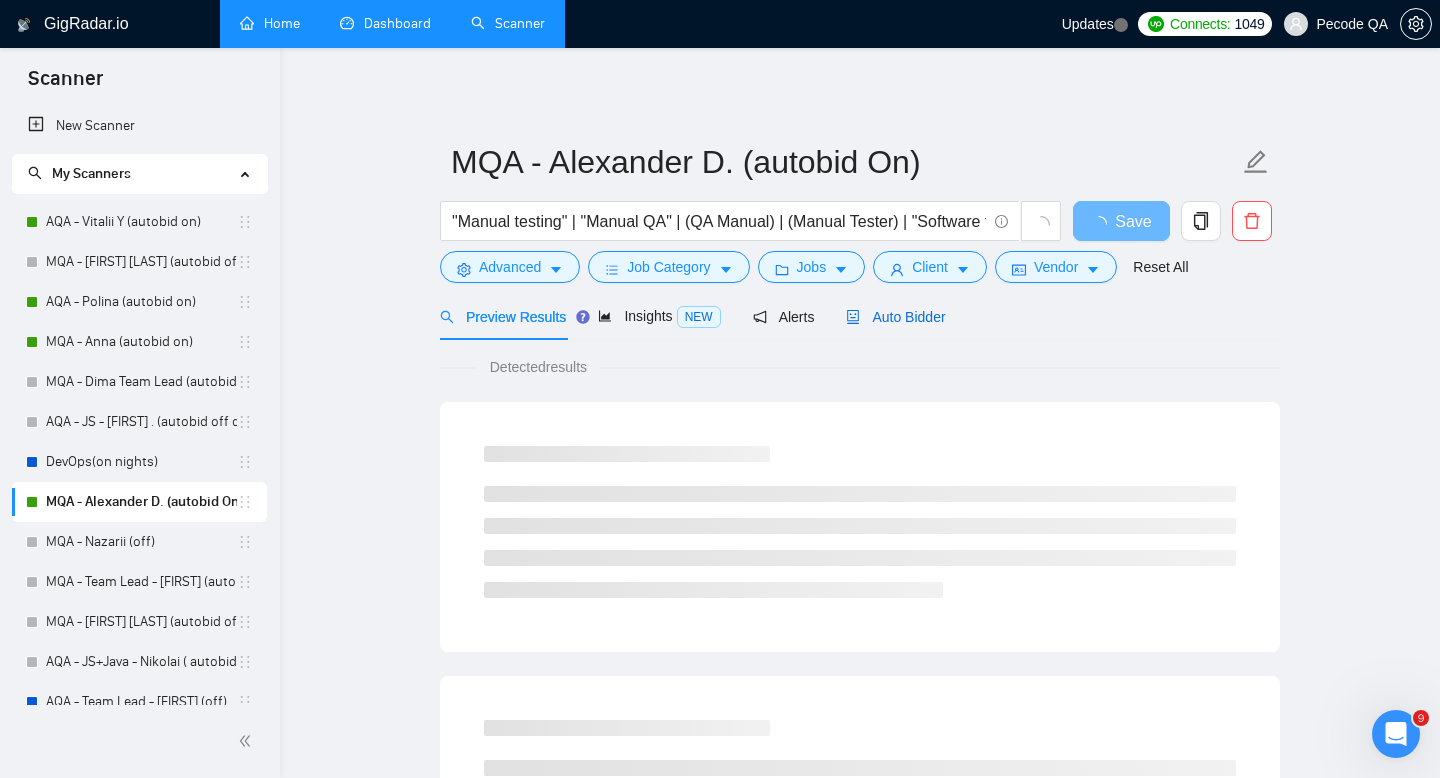 click on "Auto Bidder" at bounding box center (895, 317) 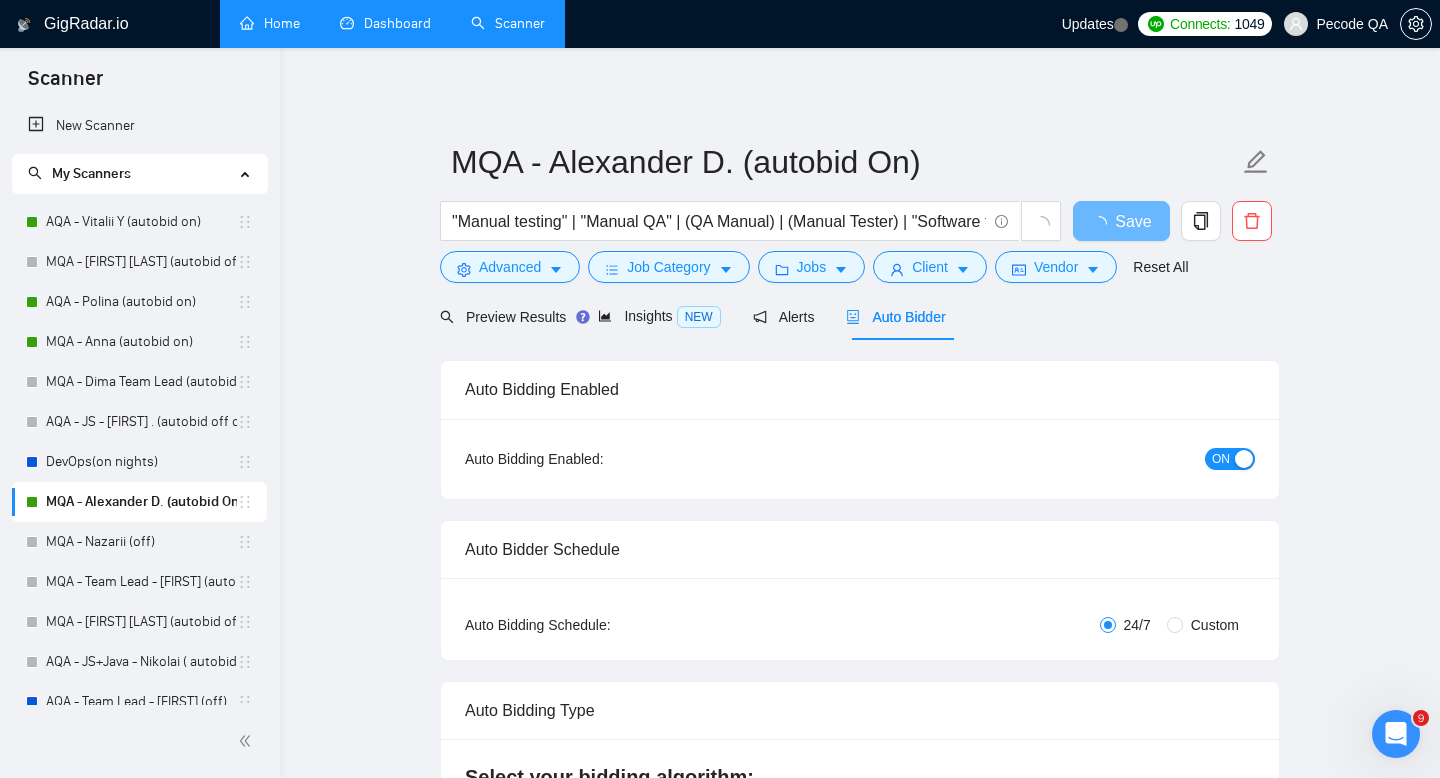 type 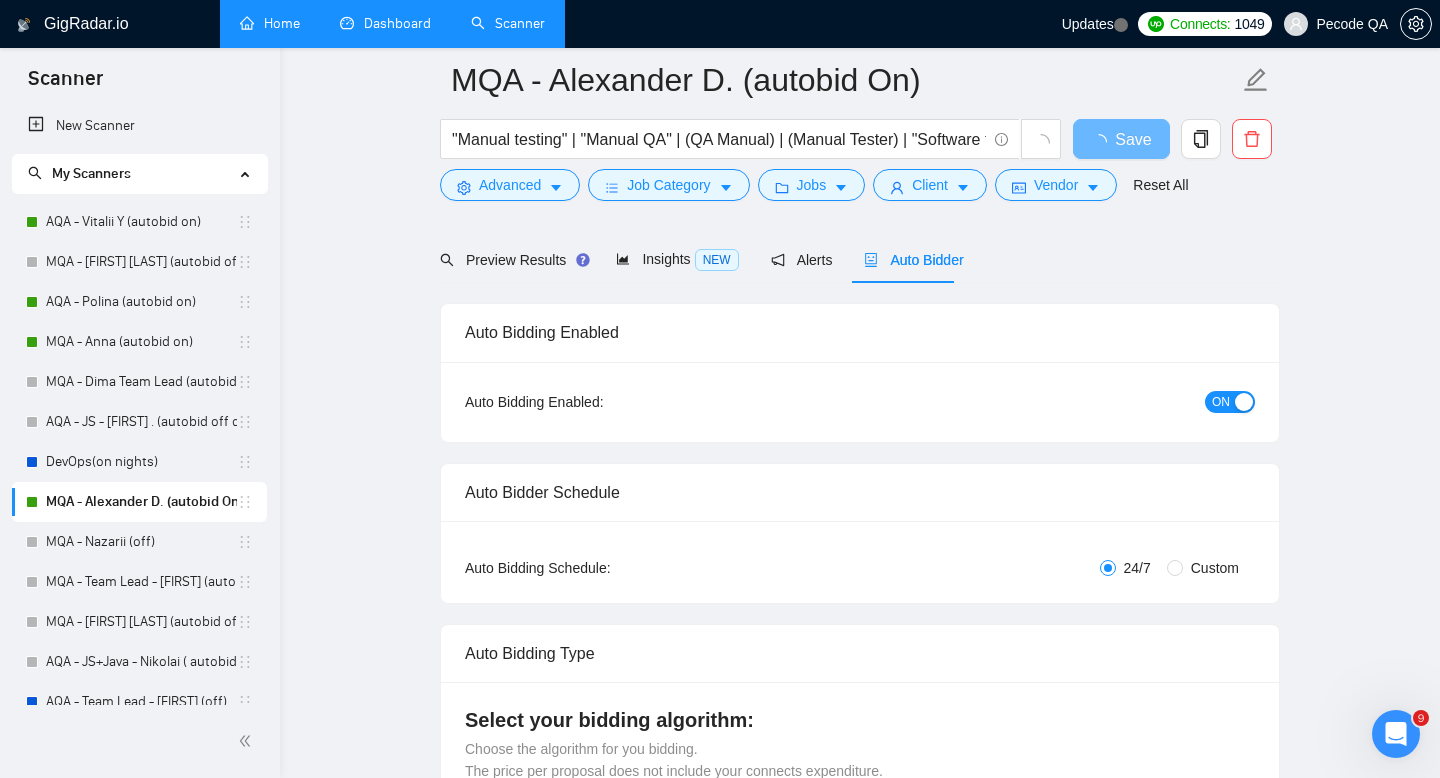 scroll, scrollTop: 169, scrollLeft: 0, axis: vertical 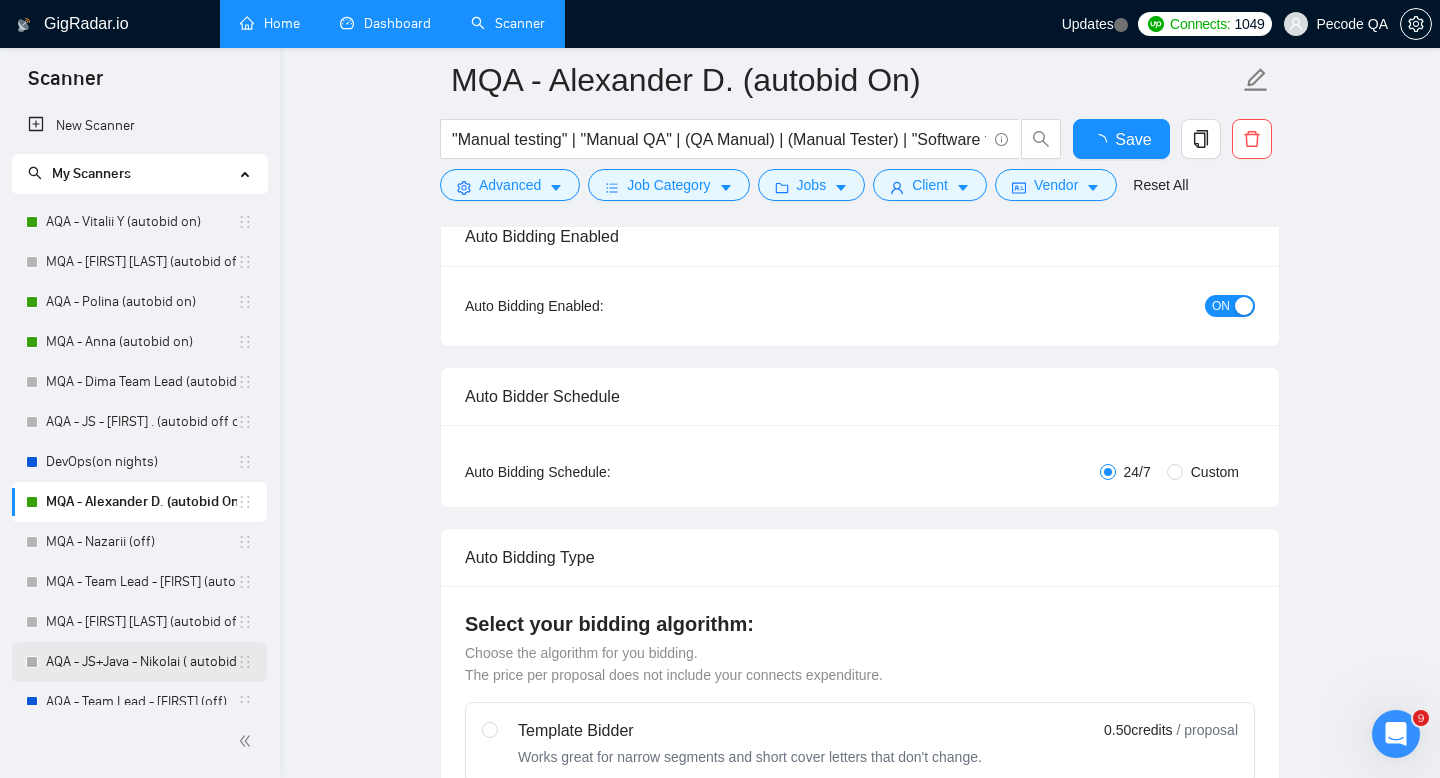 type 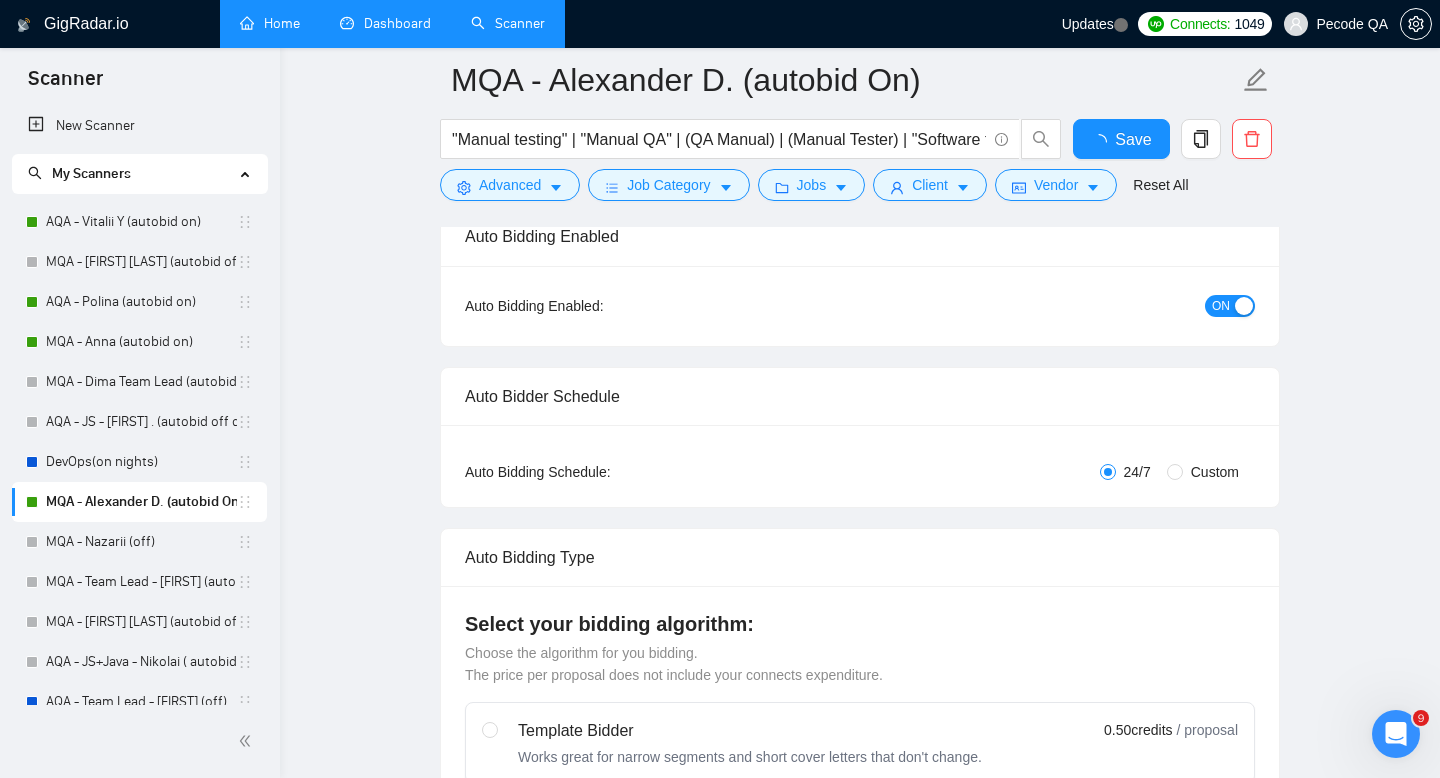 scroll, scrollTop: 289, scrollLeft: 0, axis: vertical 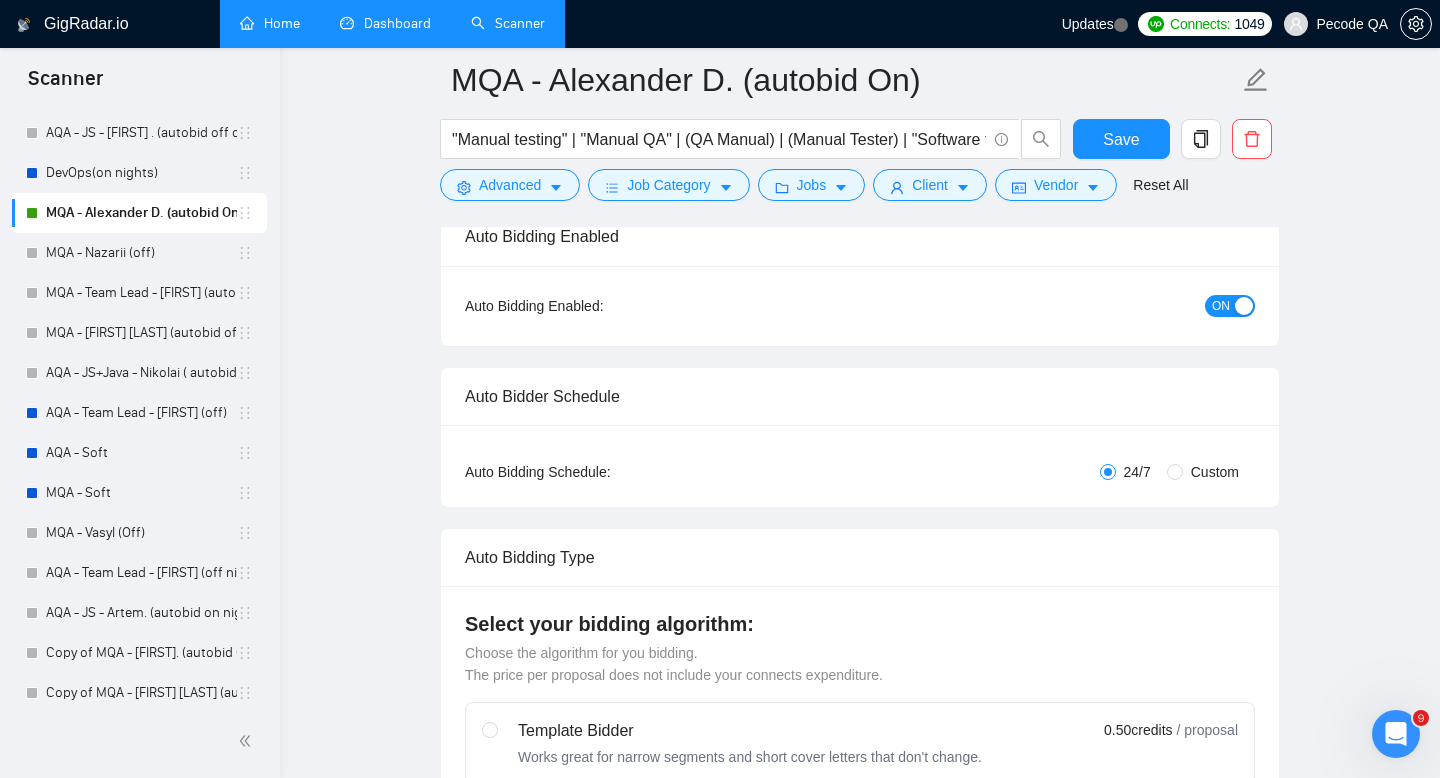 click on "Home" at bounding box center (270, 23) 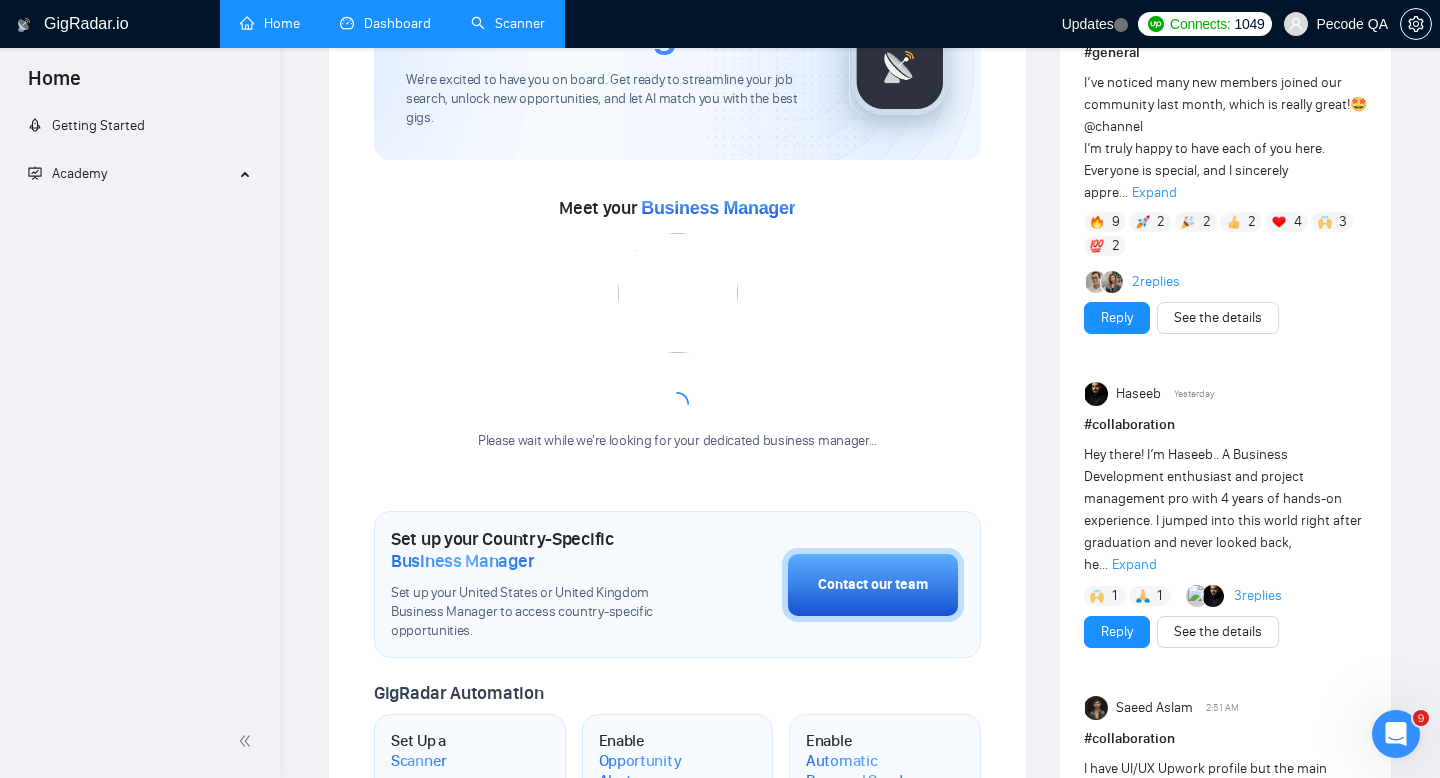 scroll, scrollTop: 0, scrollLeft: 0, axis: both 